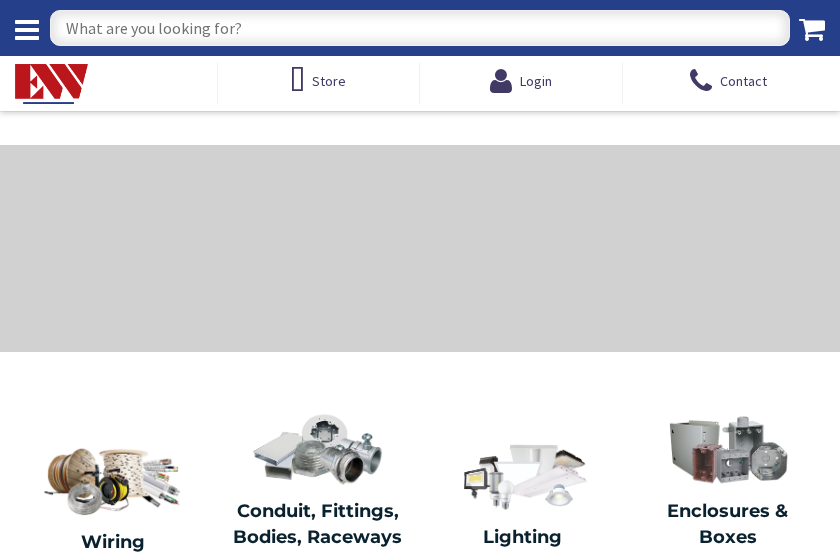 scroll, scrollTop: 0, scrollLeft: 0, axis: both 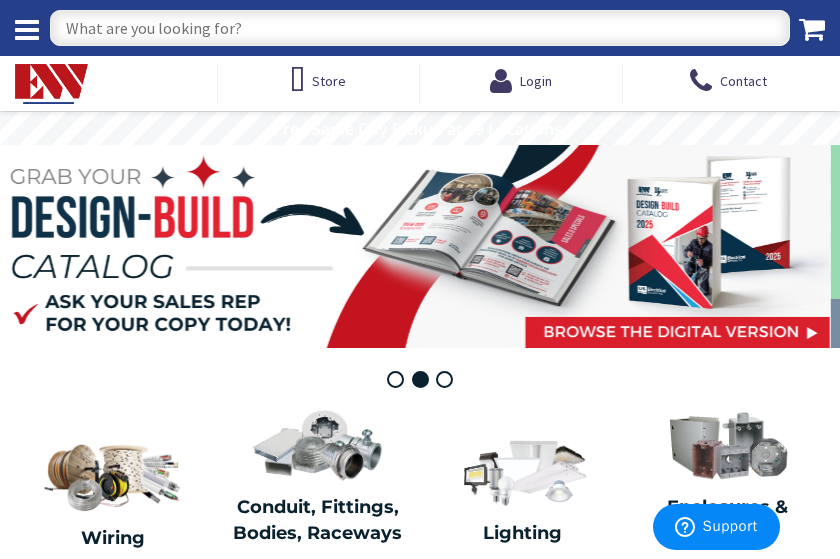 click at bounding box center [420, 28] 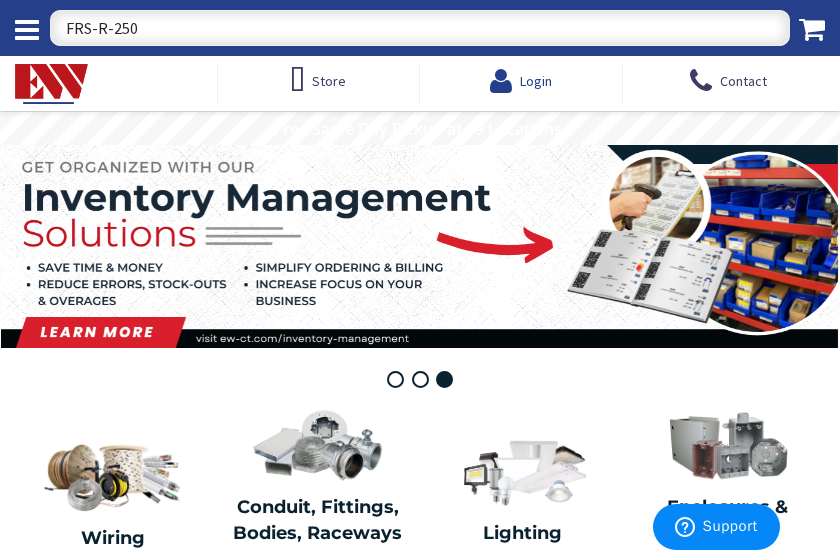 type on "FRS-R-250" 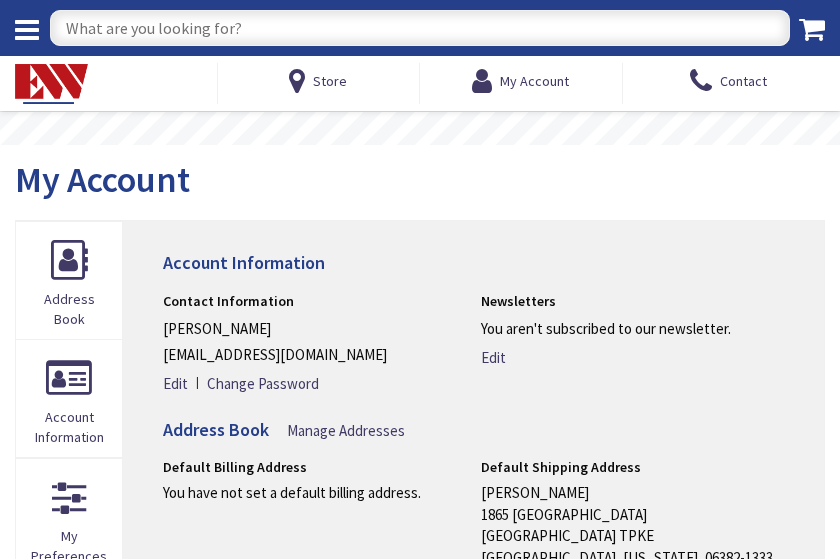 scroll, scrollTop: 0, scrollLeft: 0, axis: both 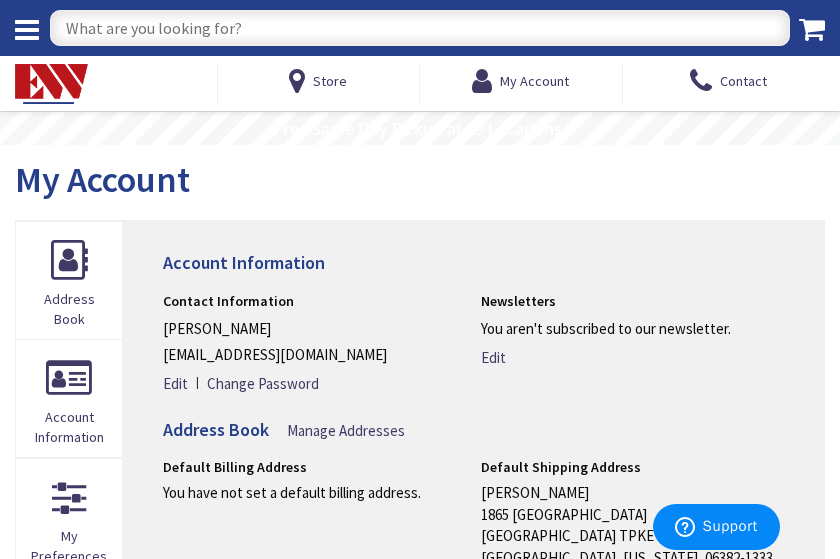 click at bounding box center [420, 28] 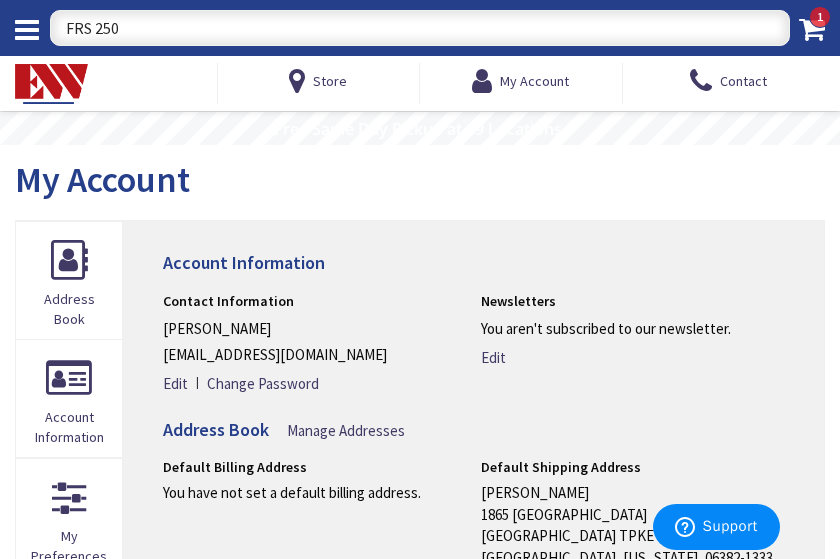 type on "FRS 250 R" 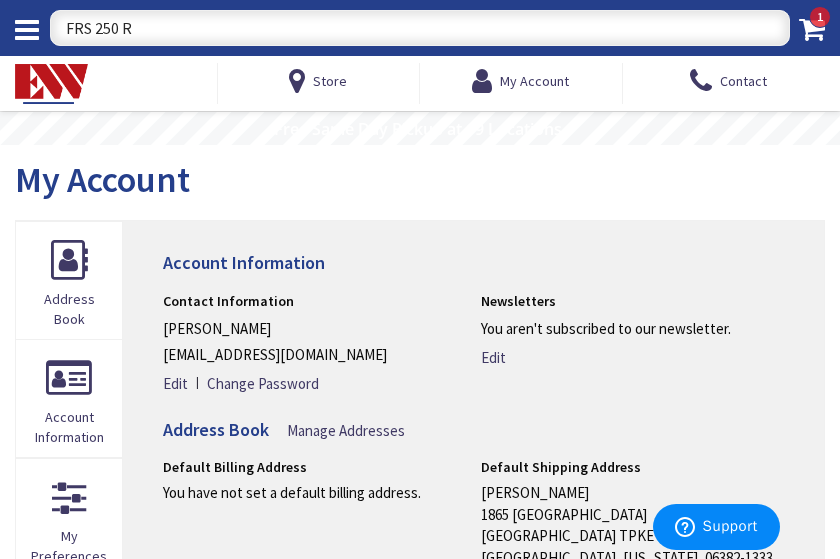 drag, startPoint x: 141, startPoint y: 28, endPoint x: 42, endPoint y: 24, distance: 99.08077 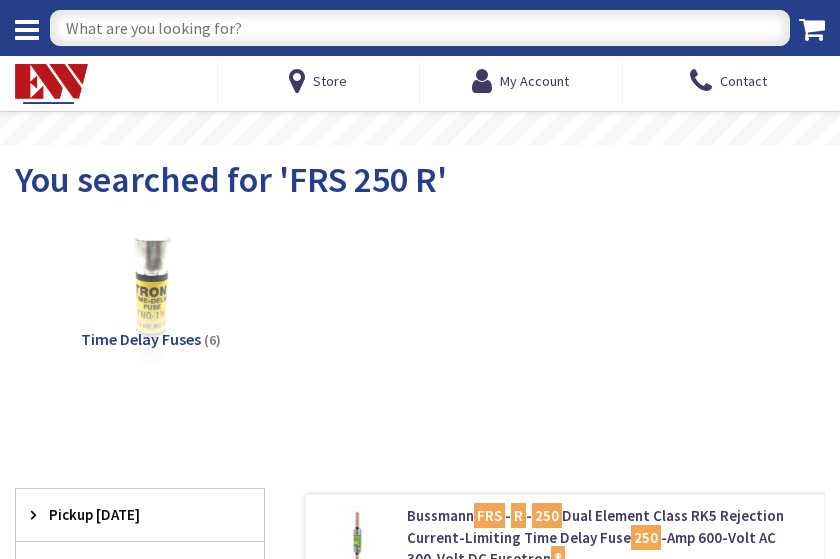 scroll, scrollTop: 0, scrollLeft: 0, axis: both 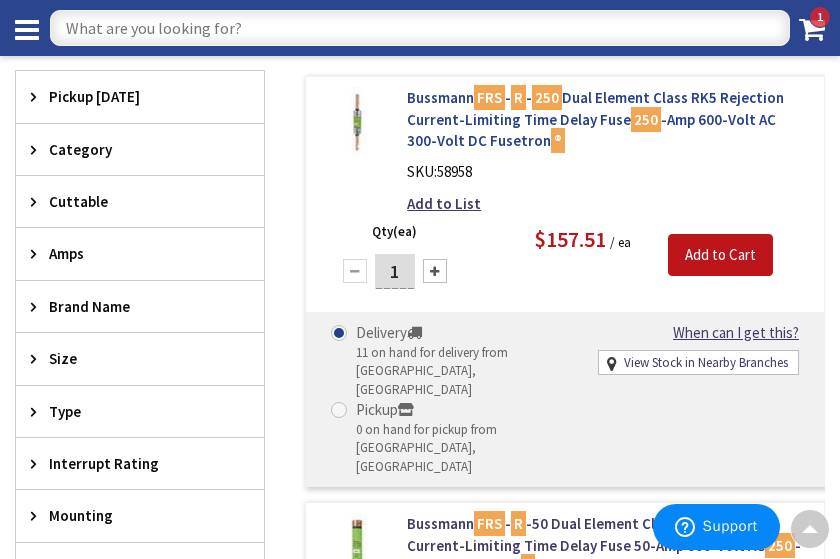 click on "Bussmann  FRS - R - 250  Dual Element Class RK5 Rejection Current-Limiting Time Delay Fuse  250 -Amp 600-Volt AC 300-Volt DC Fusetron ®" at bounding box center [608, 119] 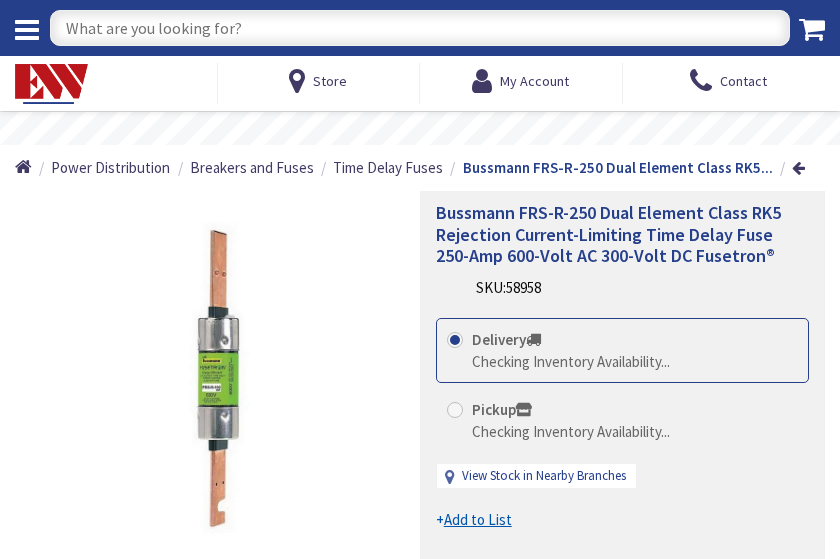 scroll, scrollTop: 0, scrollLeft: 0, axis: both 